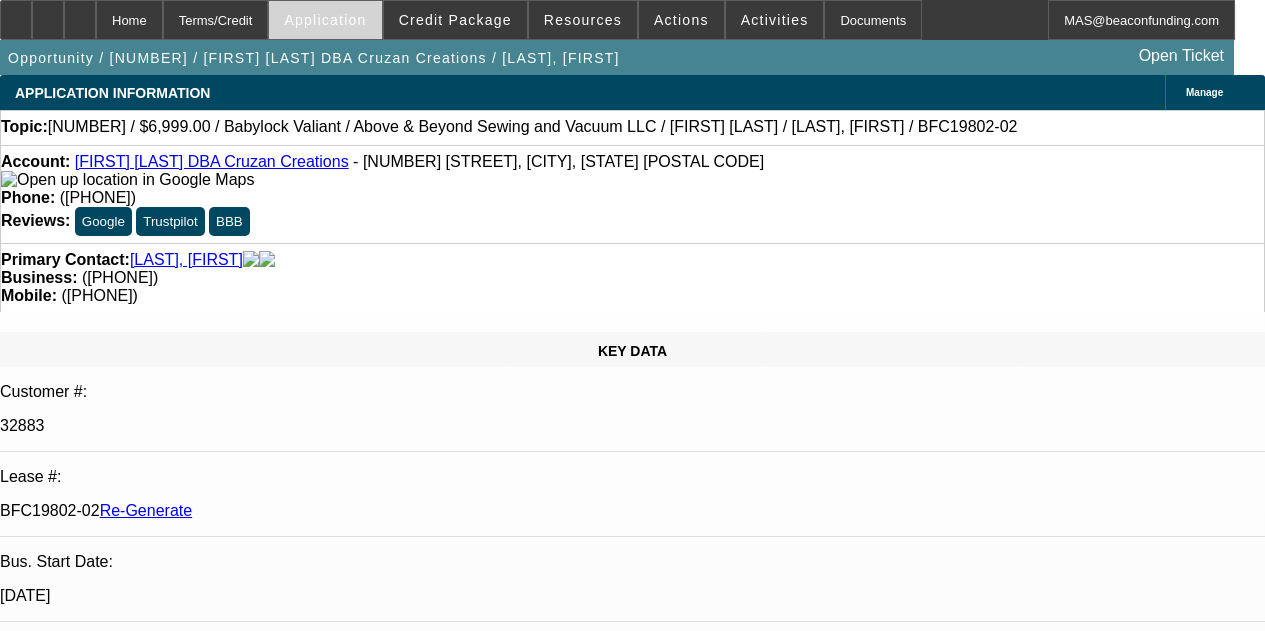 scroll, scrollTop: 0, scrollLeft: 0, axis: both 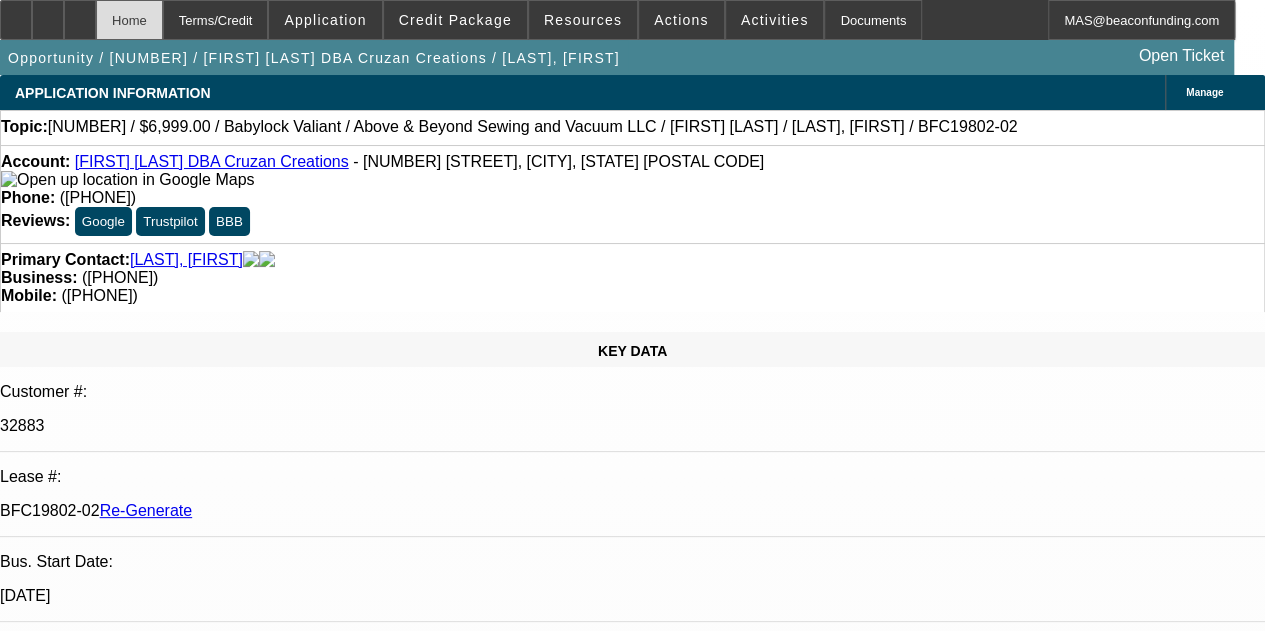 click on "Home" at bounding box center [129, 20] 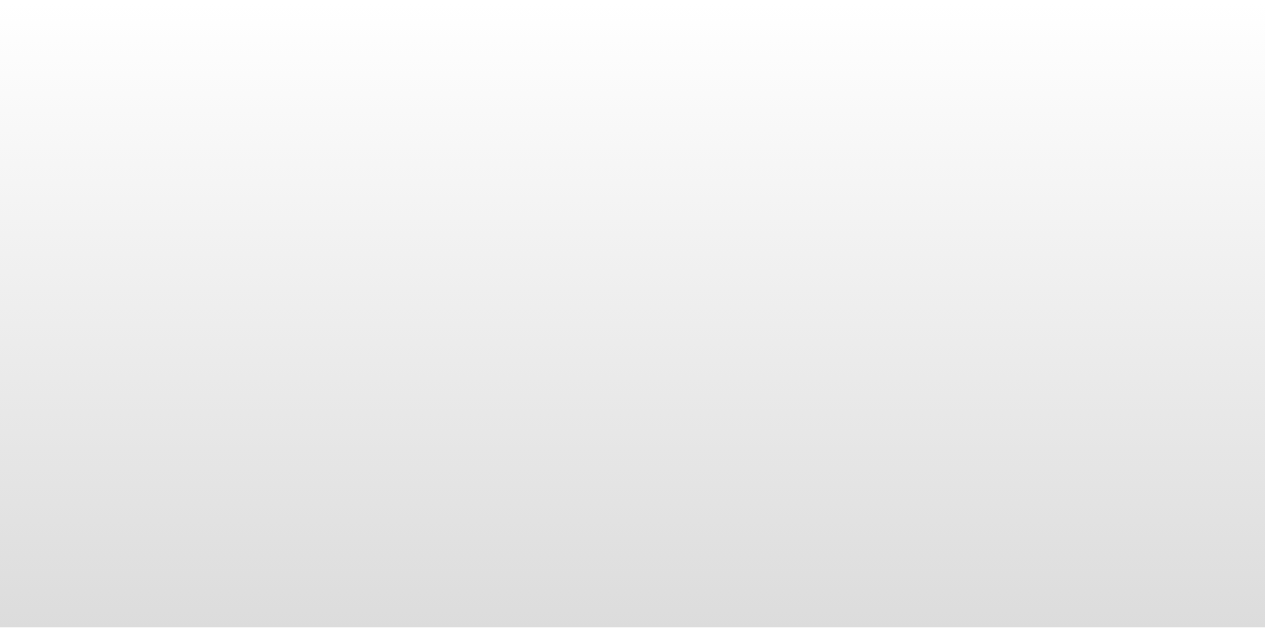 scroll, scrollTop: 0, scrollLeft: 0, axis: both 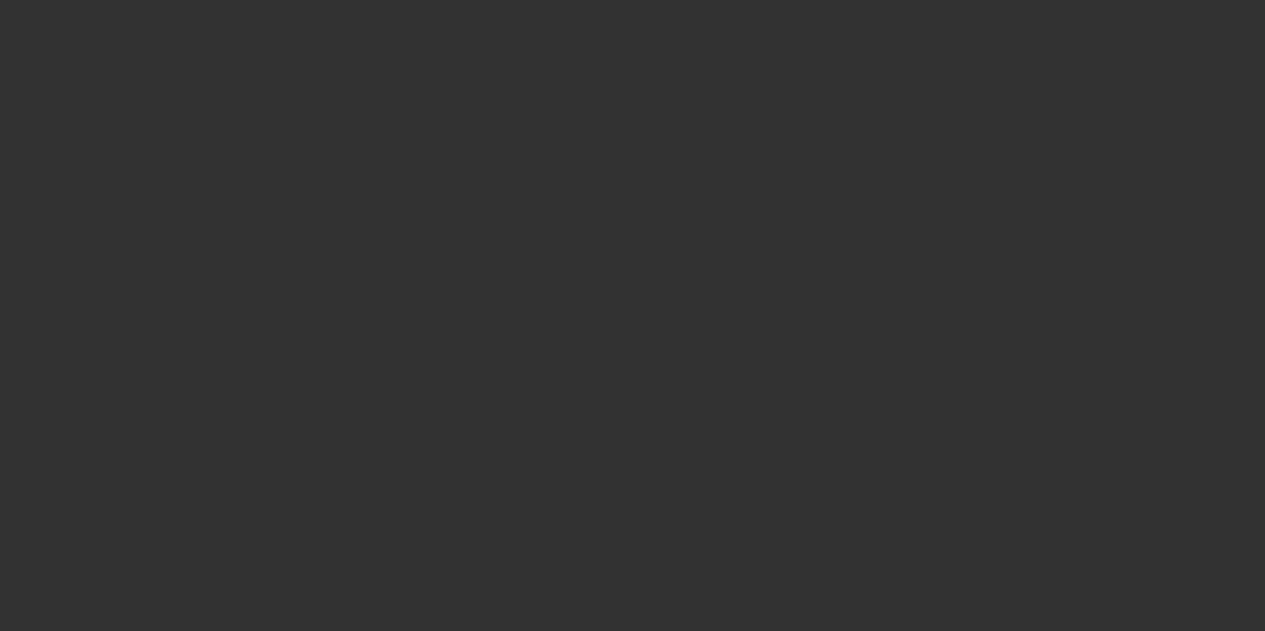 click at bounding box center (632, 315) 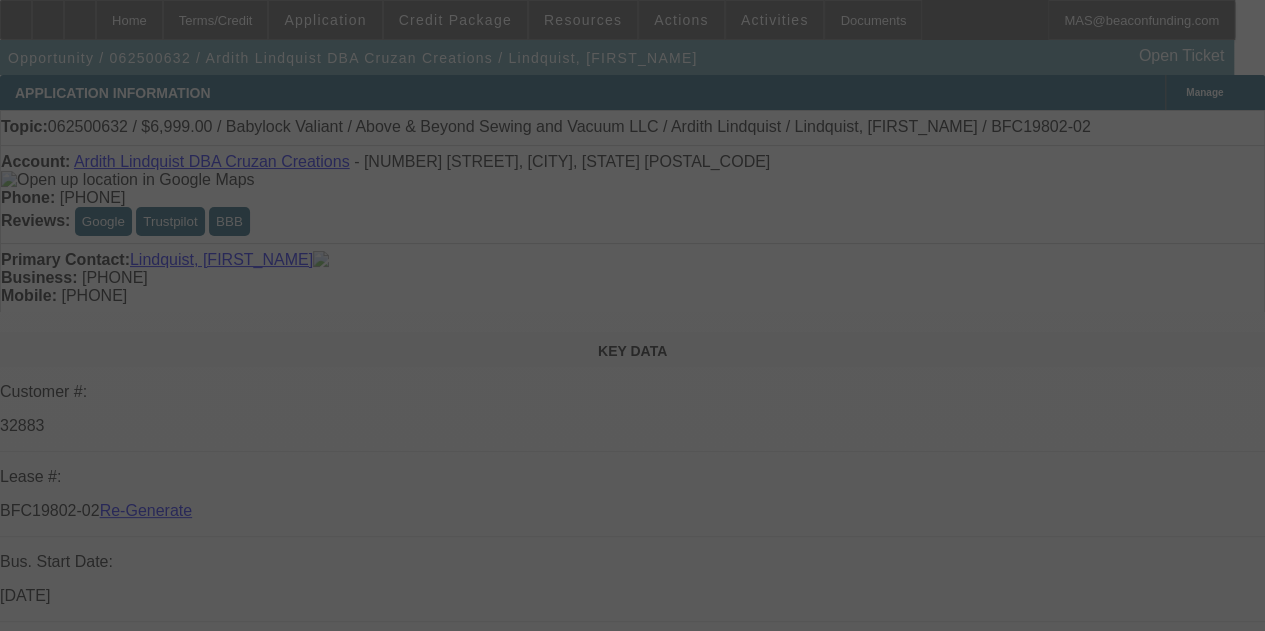 click at bounding box center (632, 315) 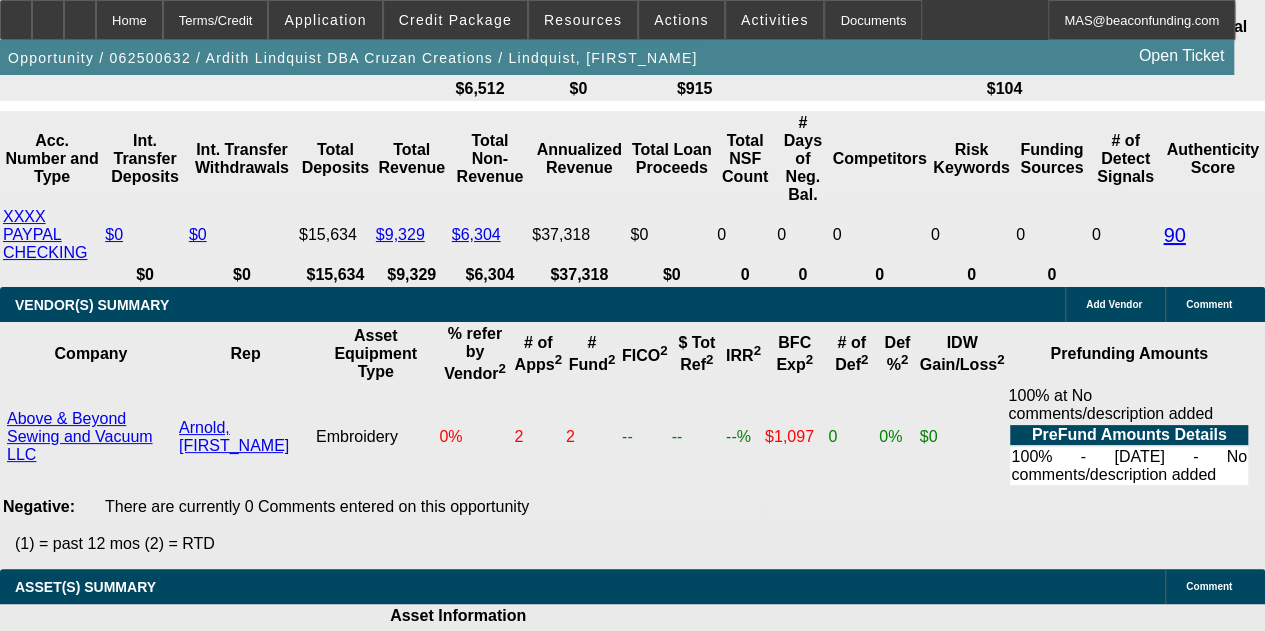 scroll, scrollTop: 4260, scrollLeft: 0, axis: vertical 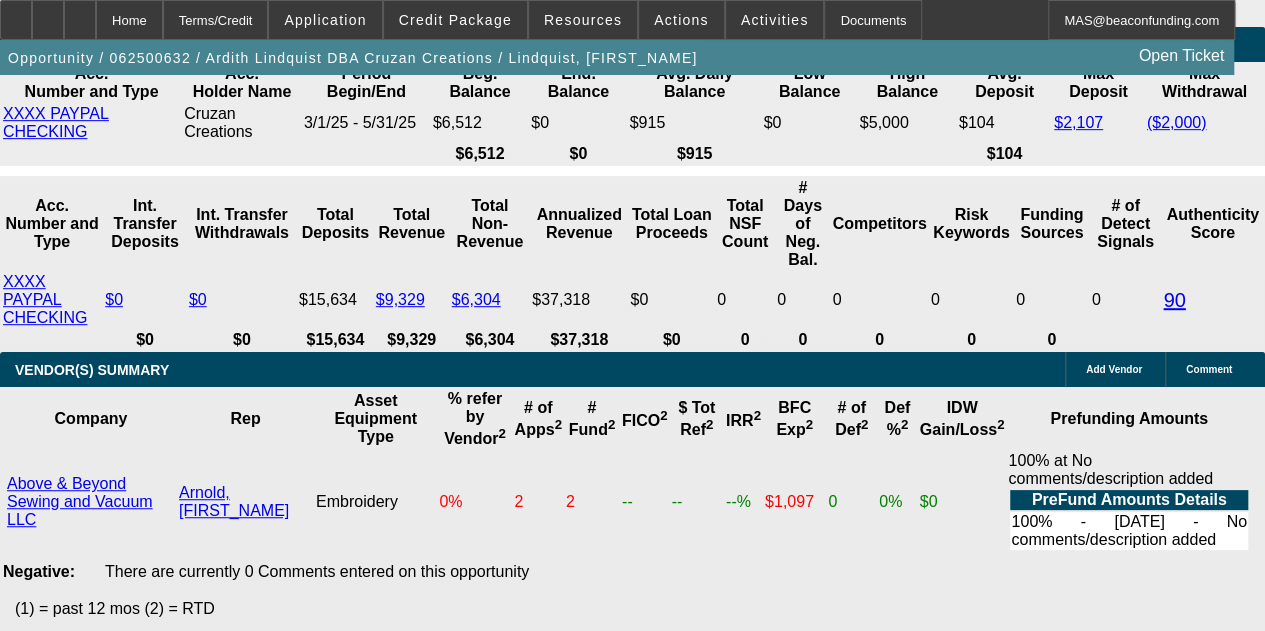 click on "Financial Pacific Leasing, Inc." at bounding box center (376, 1990) 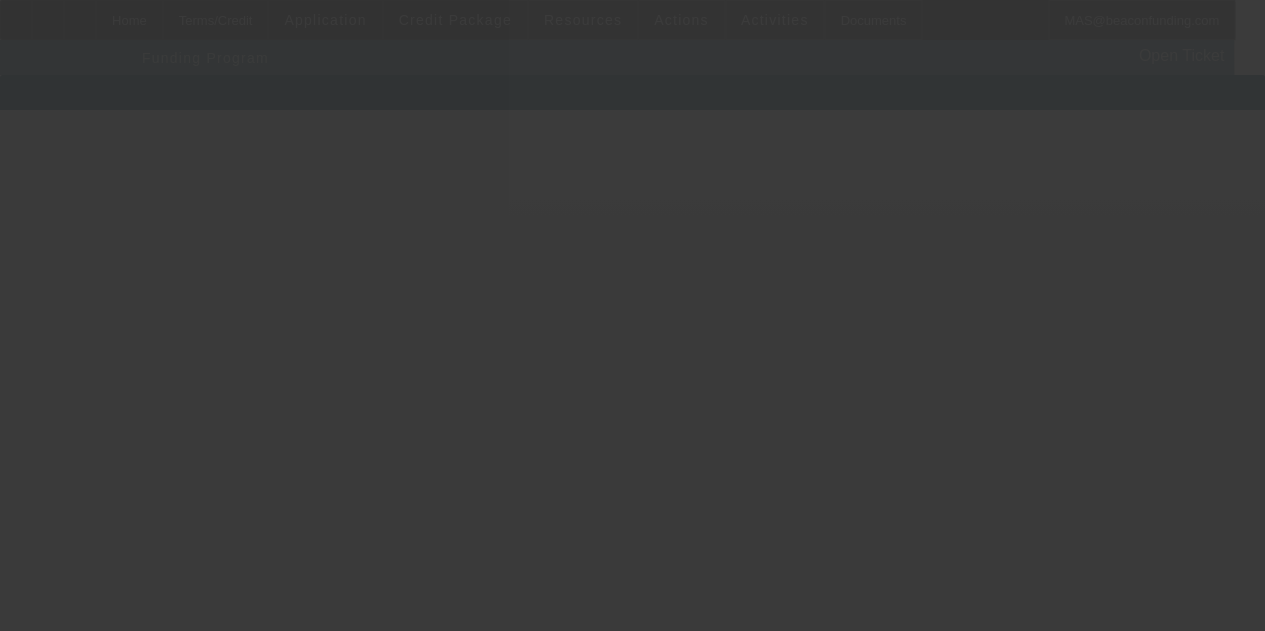 scroll, scrollTop: 0, scrollLeft: 0, axis: both 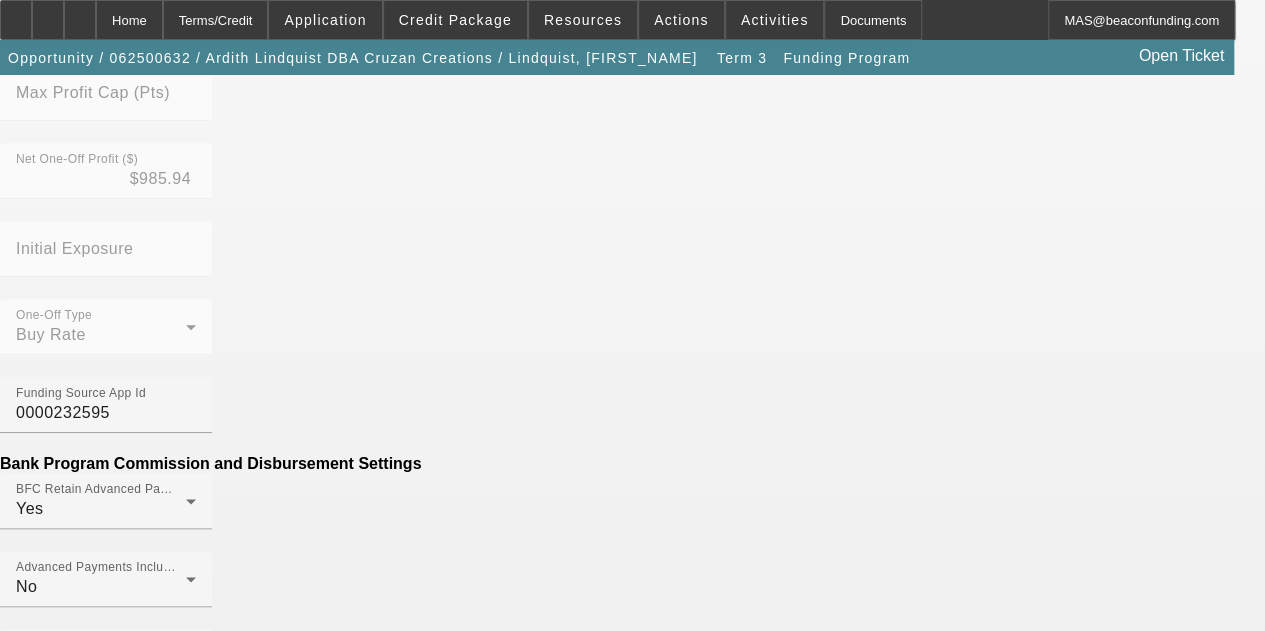 click on "Generate Disbursement Sheet" at bounding box center [108, 1673] 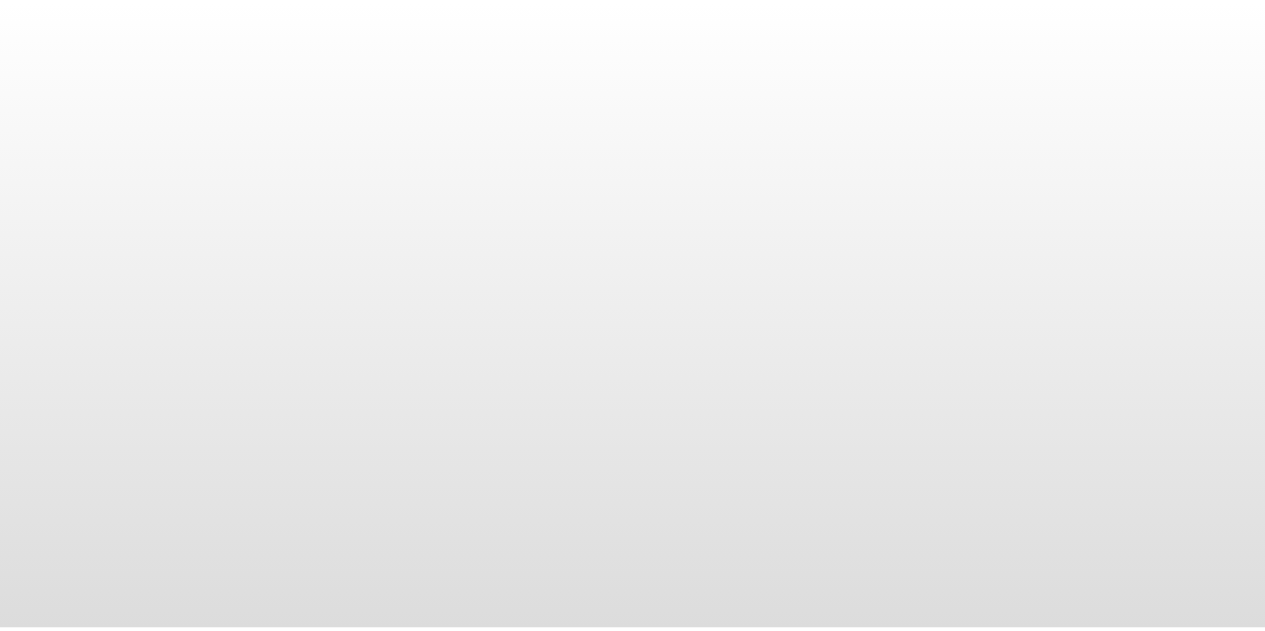 scroll, scrollTop: 0, scrollLeft: 0, axis: both 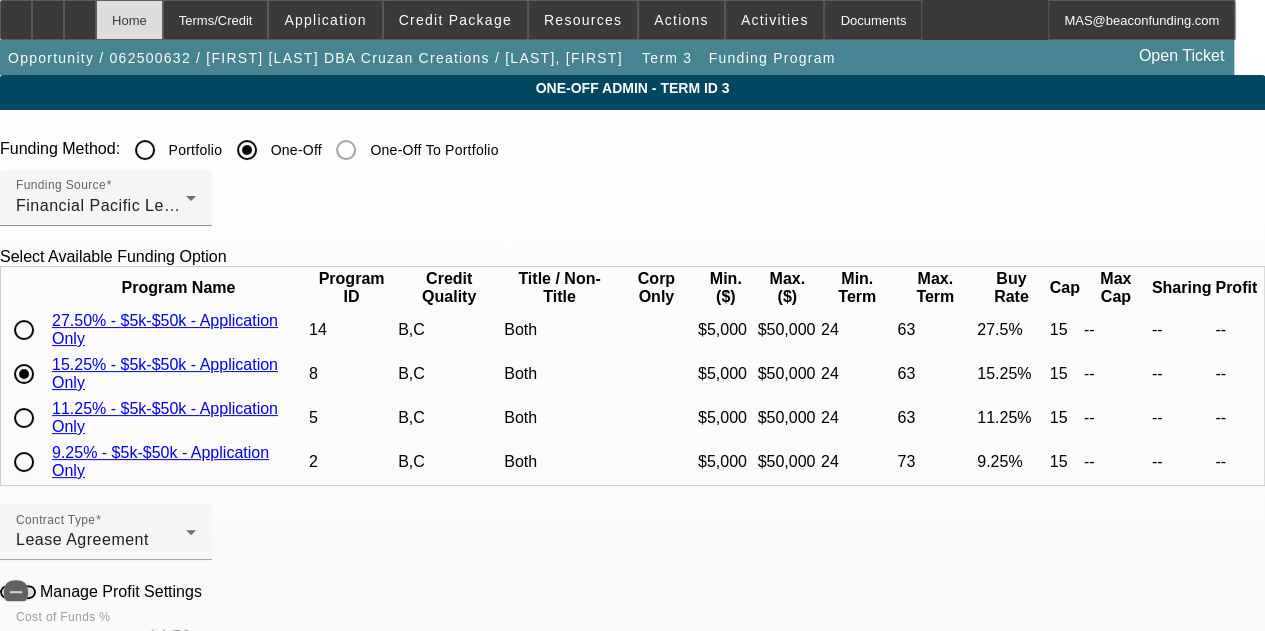 click on "Home" at bounding box center [129, 20] 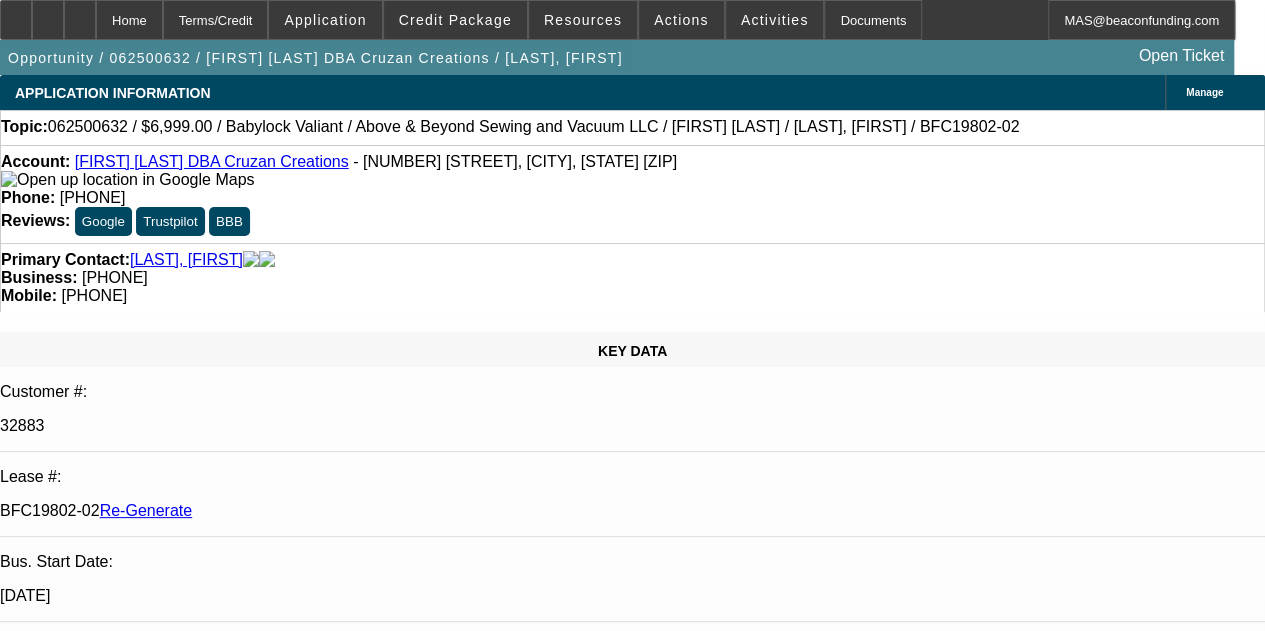 click on "Account:
[FIRST] [LAST] DBA Cruzan Creations
- [NUMBER] [STREET], [CITY], [STATE] [ZIP]" at bounding box center (632, 171) 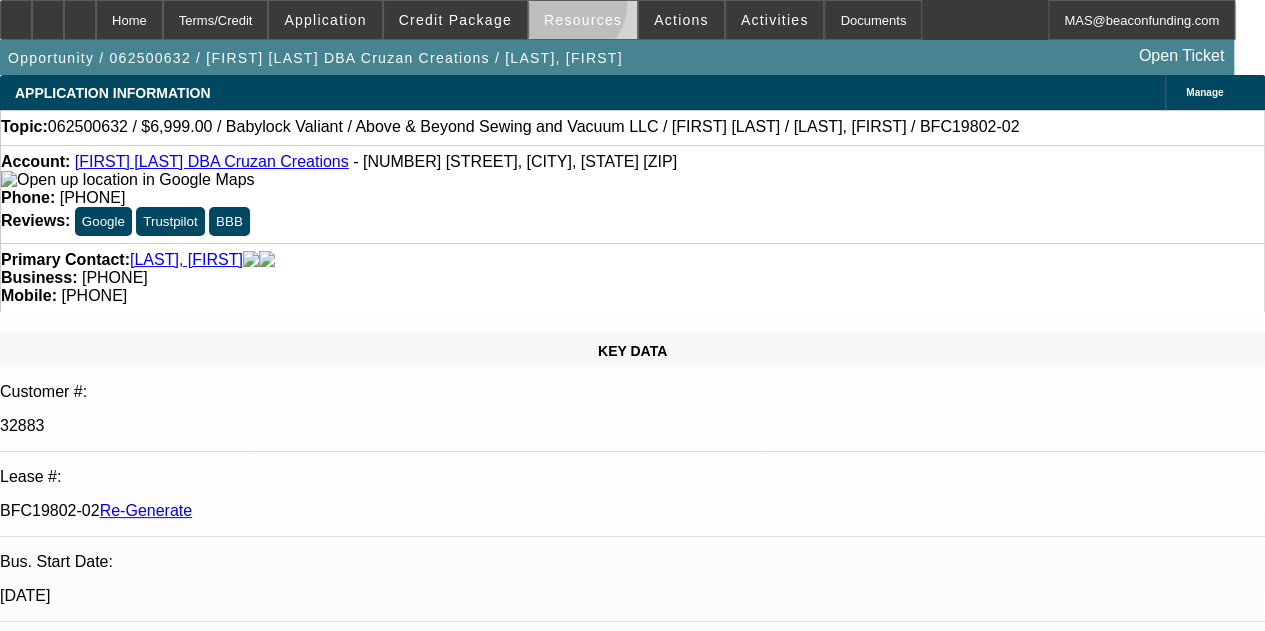 click at bounding box center [583, 20] 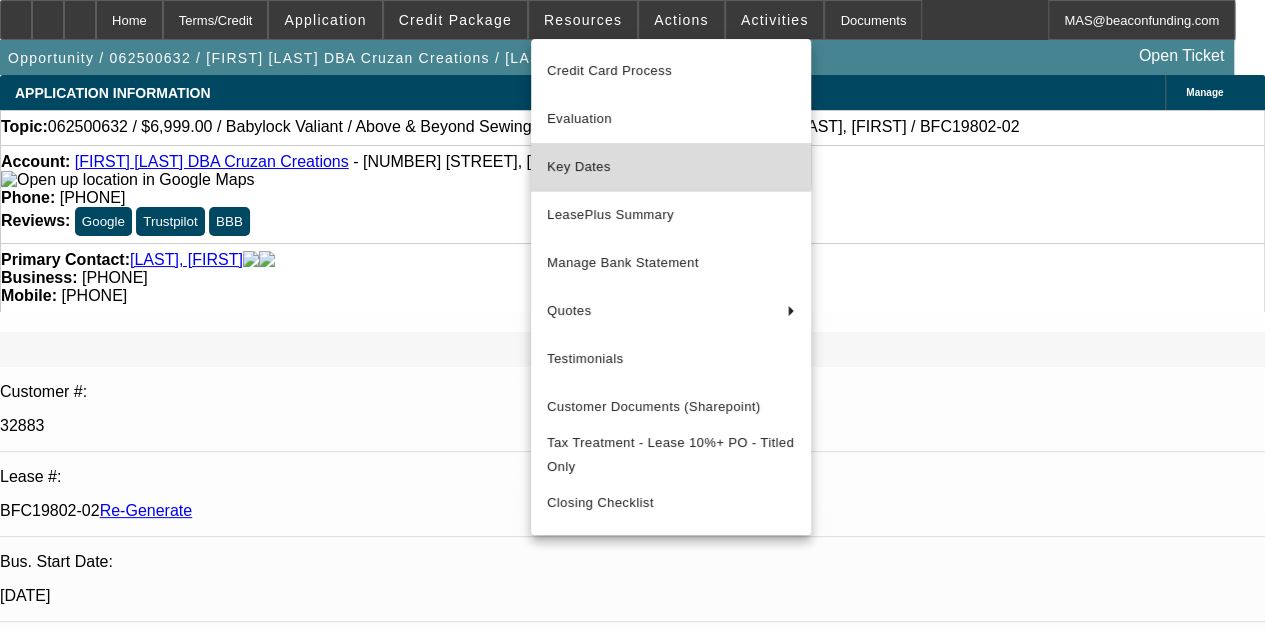 click on "Key Dates" at bounding box center [671, 167] 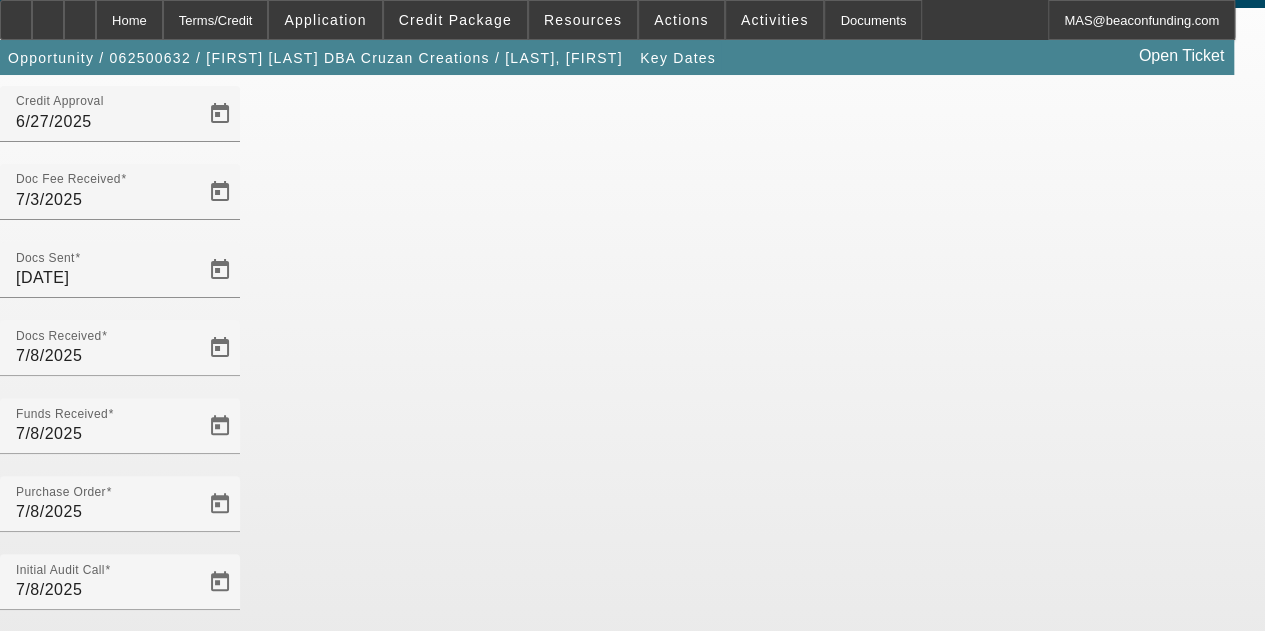 scroll, scrollTop: 130, scrollLeft: 0, axis: vertical 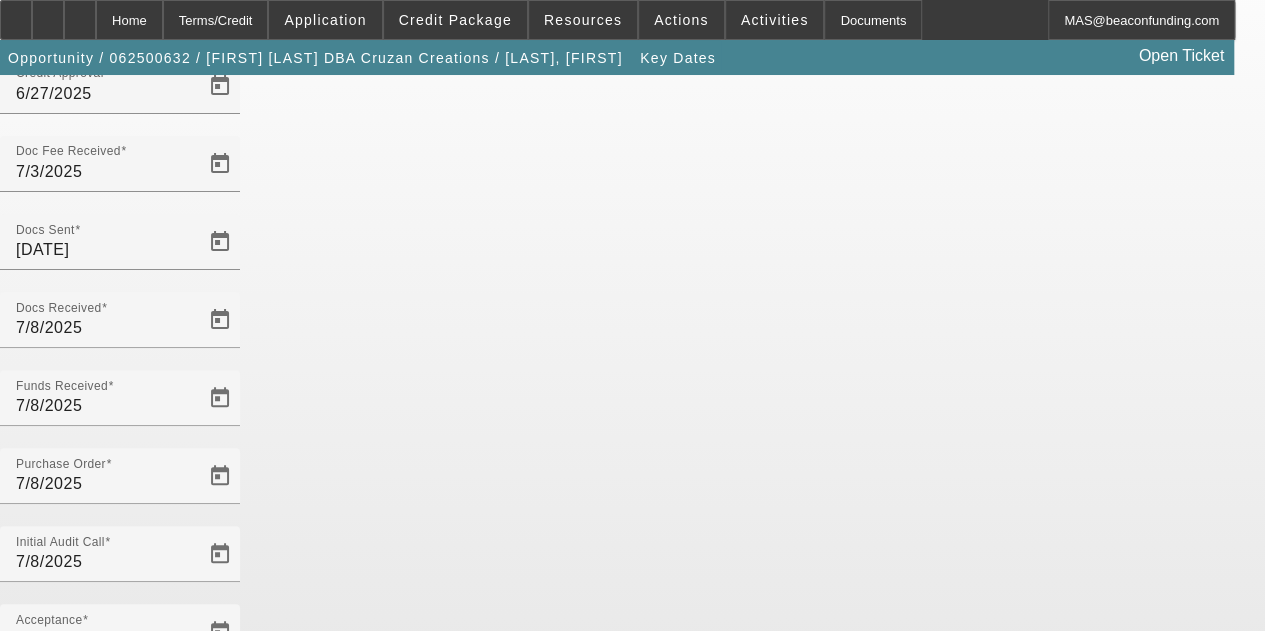 click on "Save" at bounding box center [23, 1103] 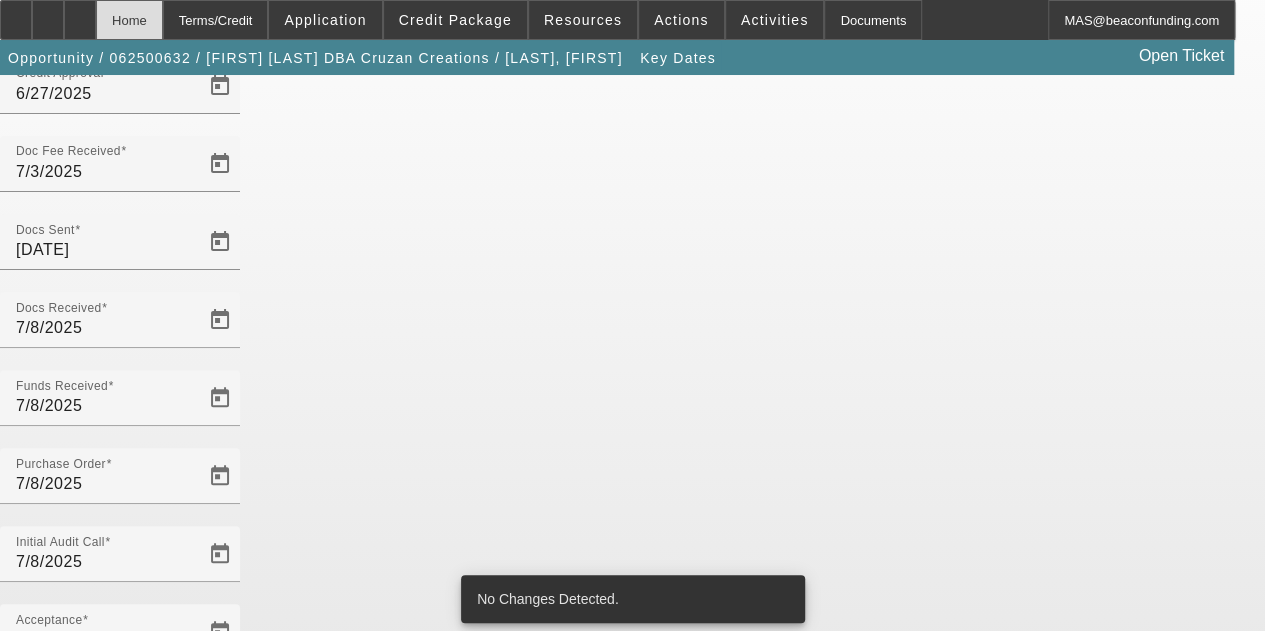 click on "Home" at bounding box center [129, 20] 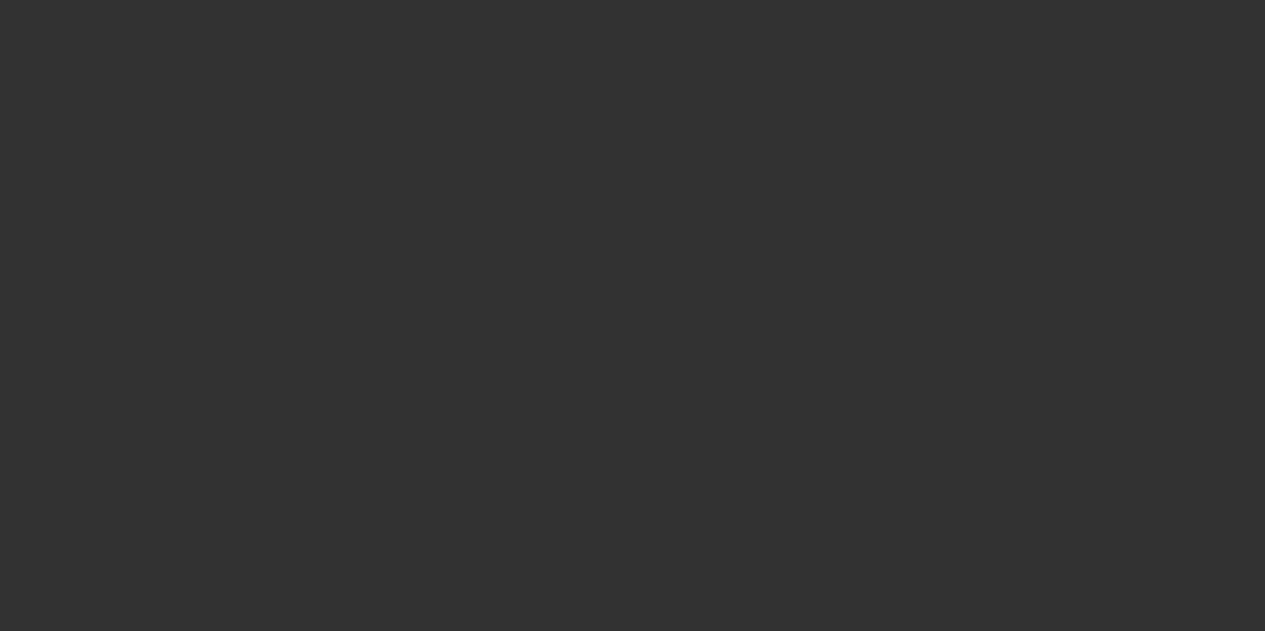 scroll, scrollTop: 0, scrollLeft: 0, axis: both 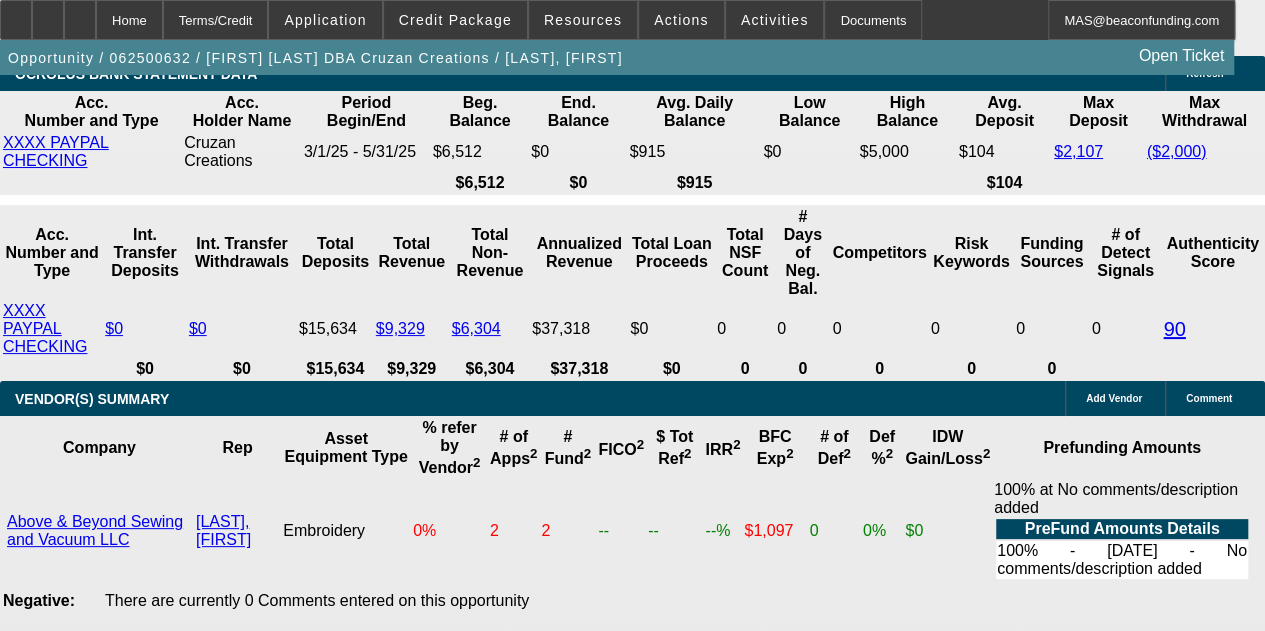 click on "Financial Pacific Leasing, Inc." at bounding box center [376, 2019] 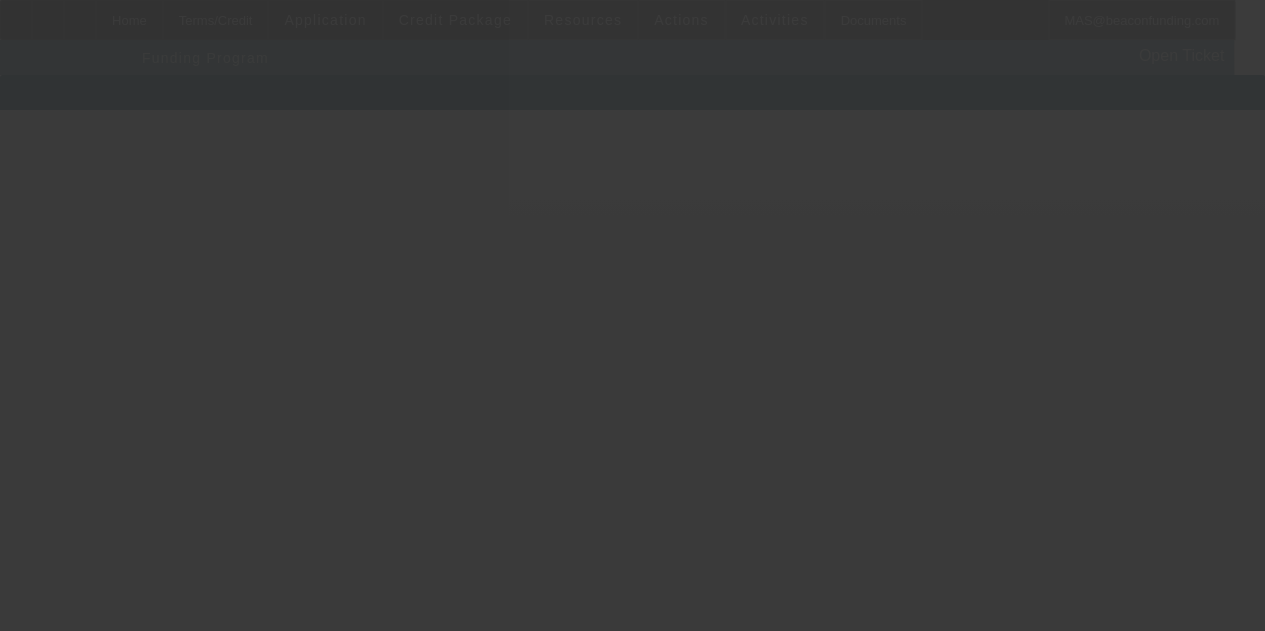 scroll, scrollTop: 0, scrollLeft: 0, axis: both 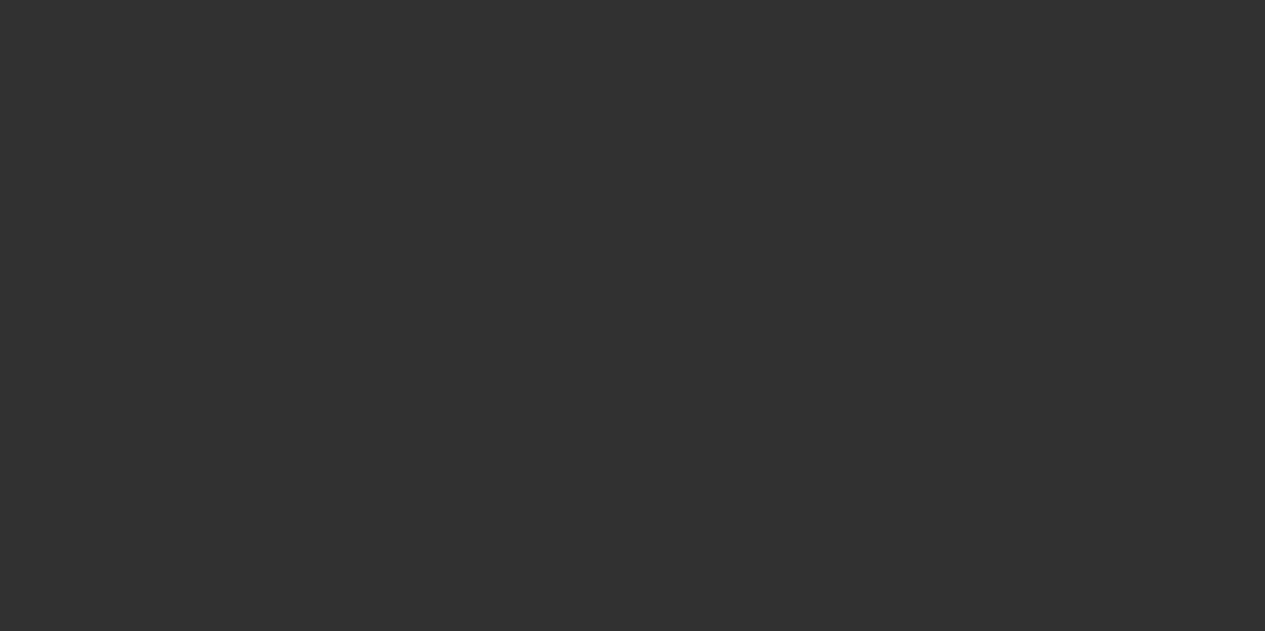 click at bounding box center [632, 315] 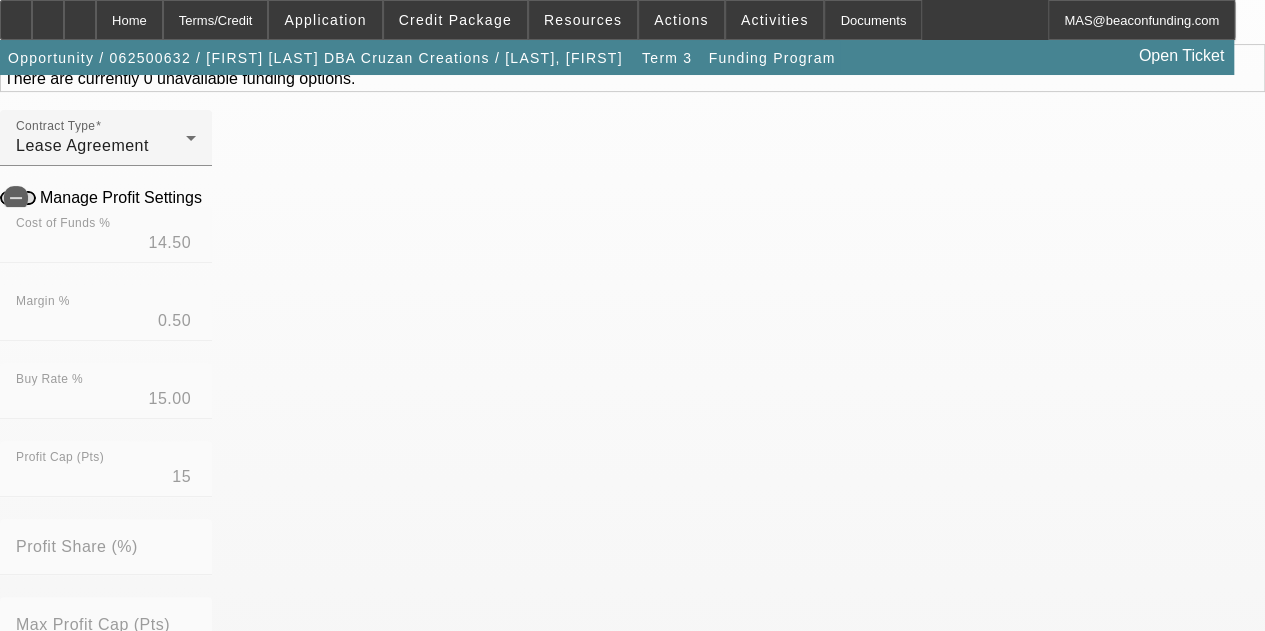scroll, scrollTop: 248, scrollLeft: 0, axis: vertical 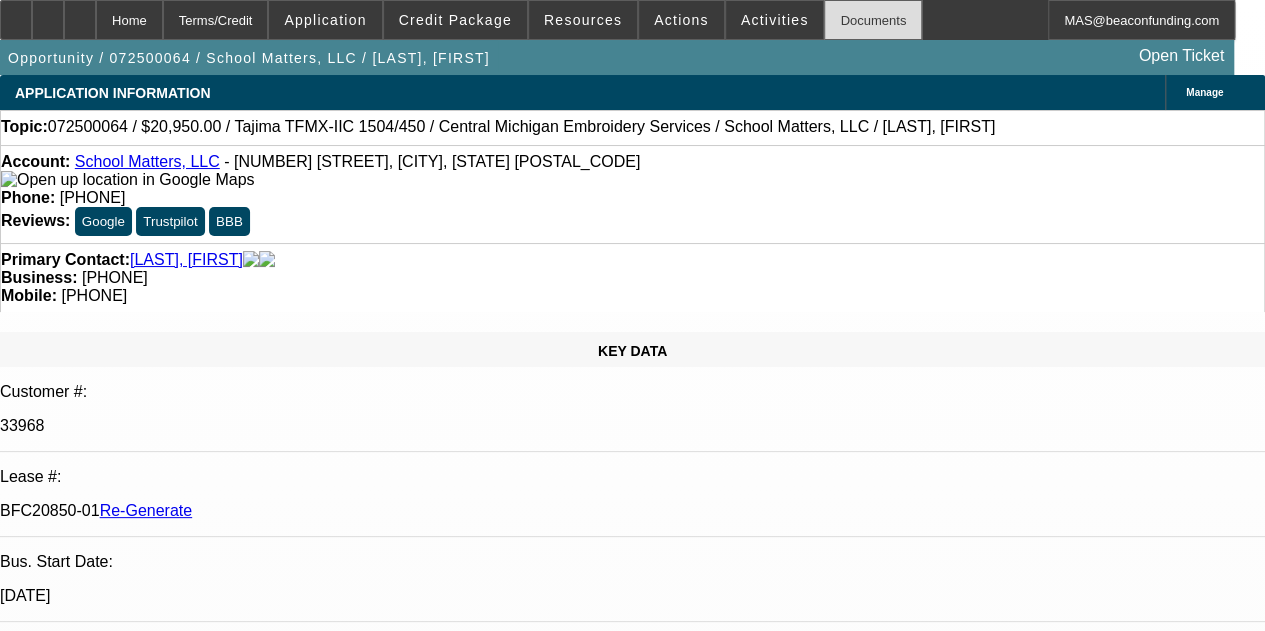 click on "Documents" at bounding box center [873, 20] 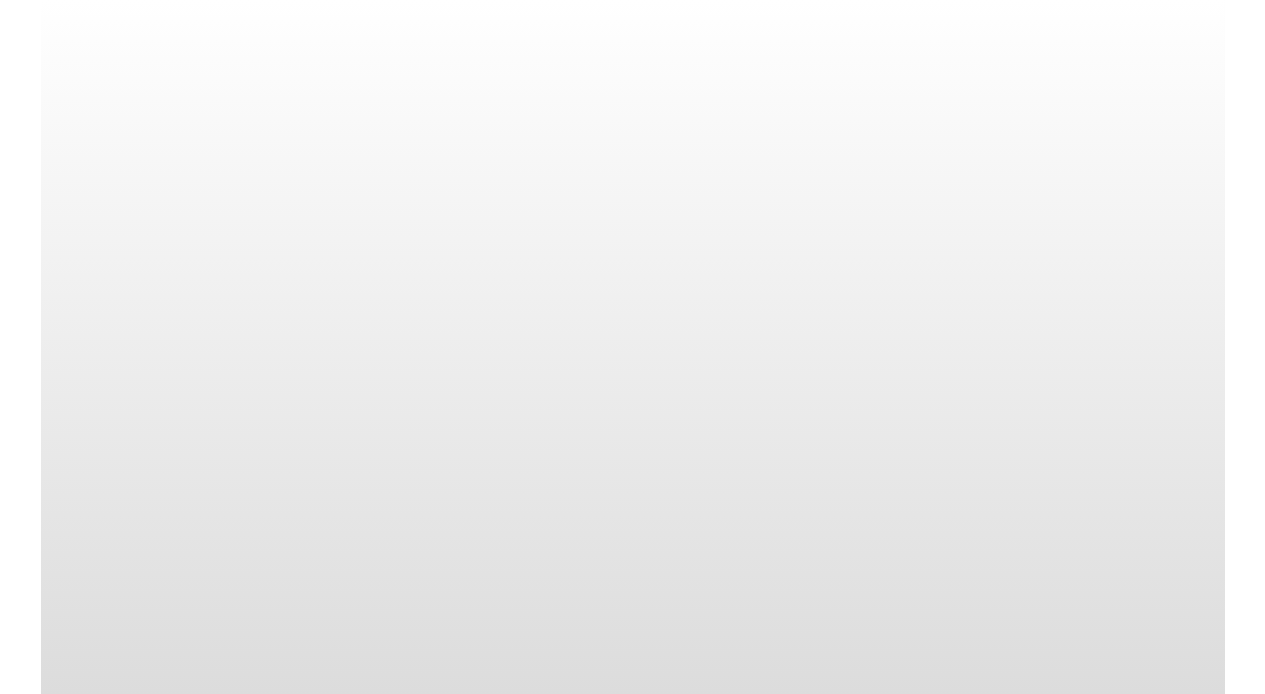 scroll, scrollTop: 0, scrollLeft: 0, axis: both 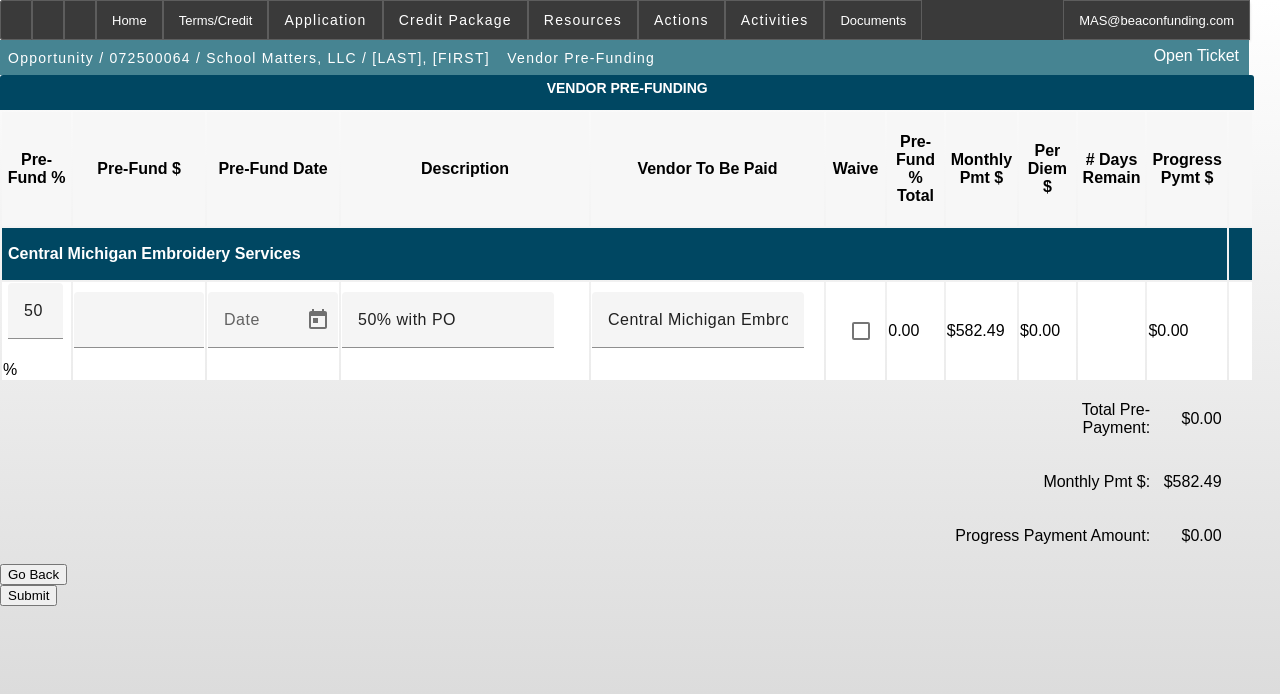 click at bounding box center (1240, 330) 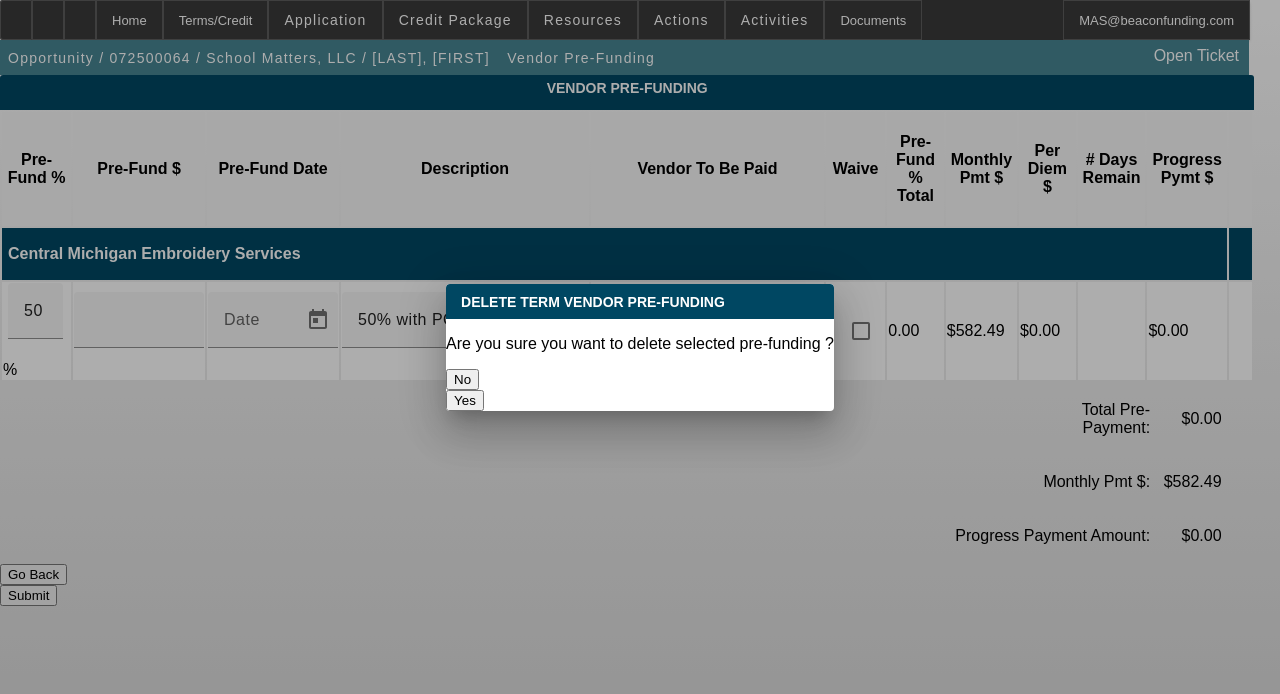 click on "Yes" at bounding box center (465, 400) 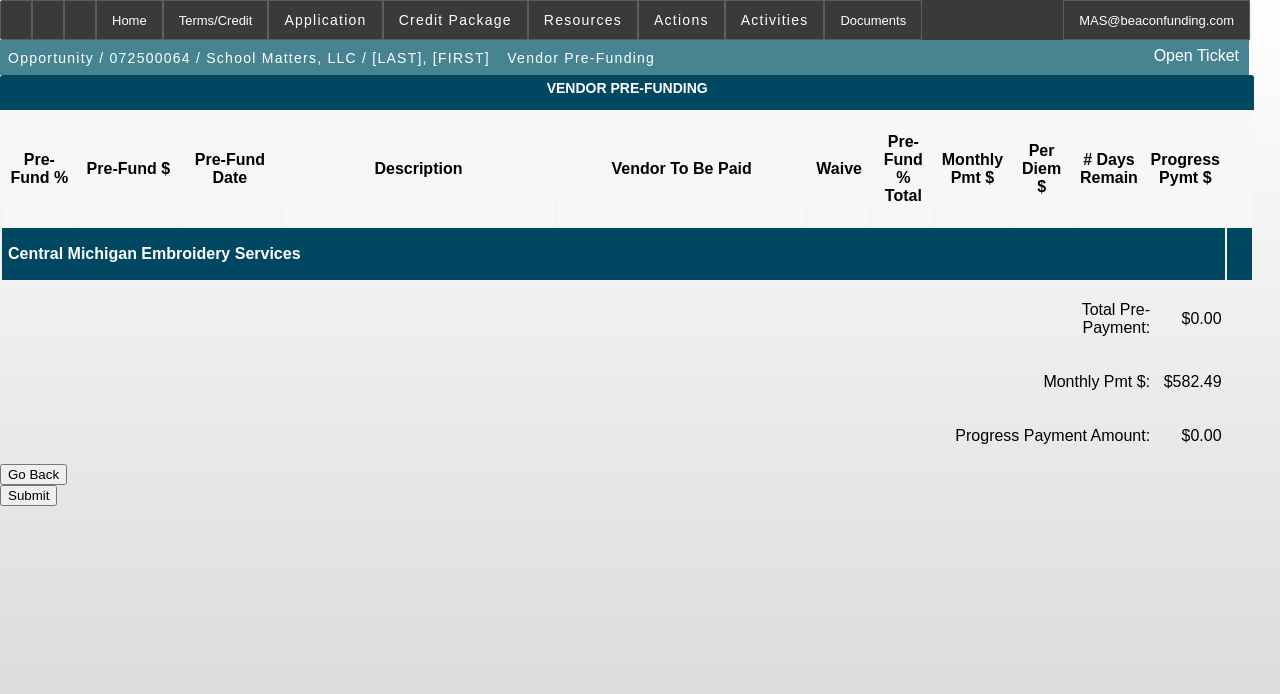 click on "Submit" at bounding box center (28, 495) 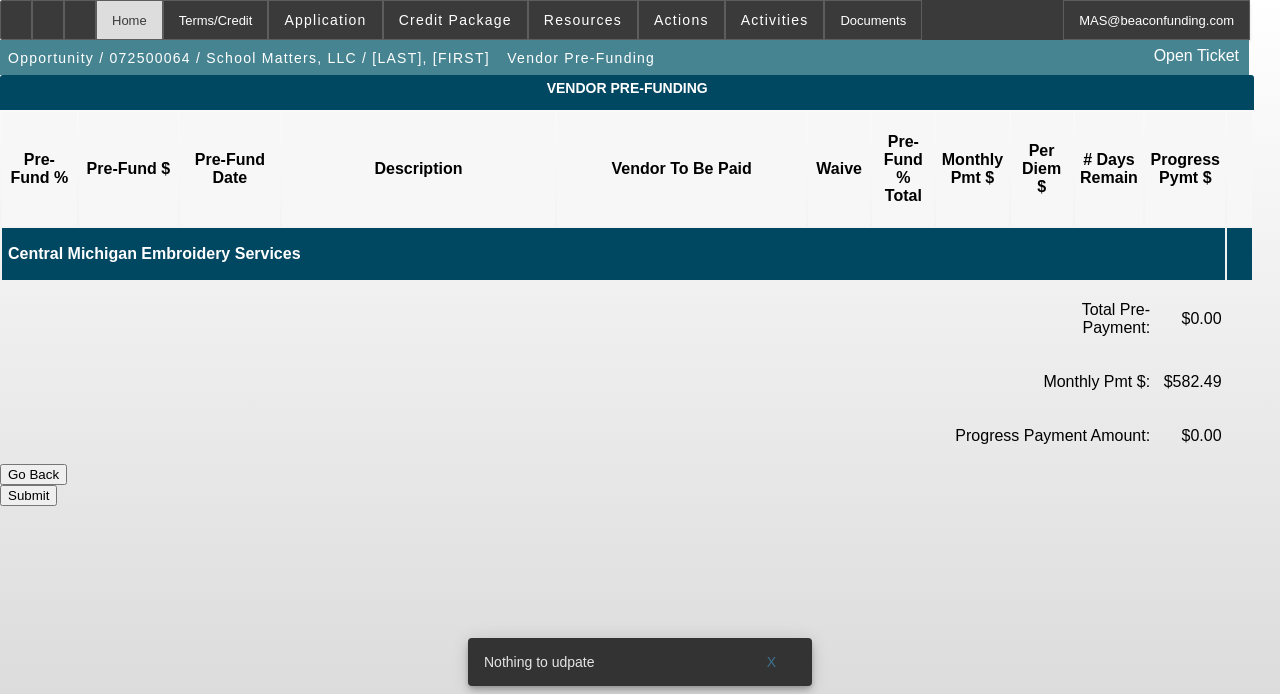 click on "Home" at bounding box center [129, 20] 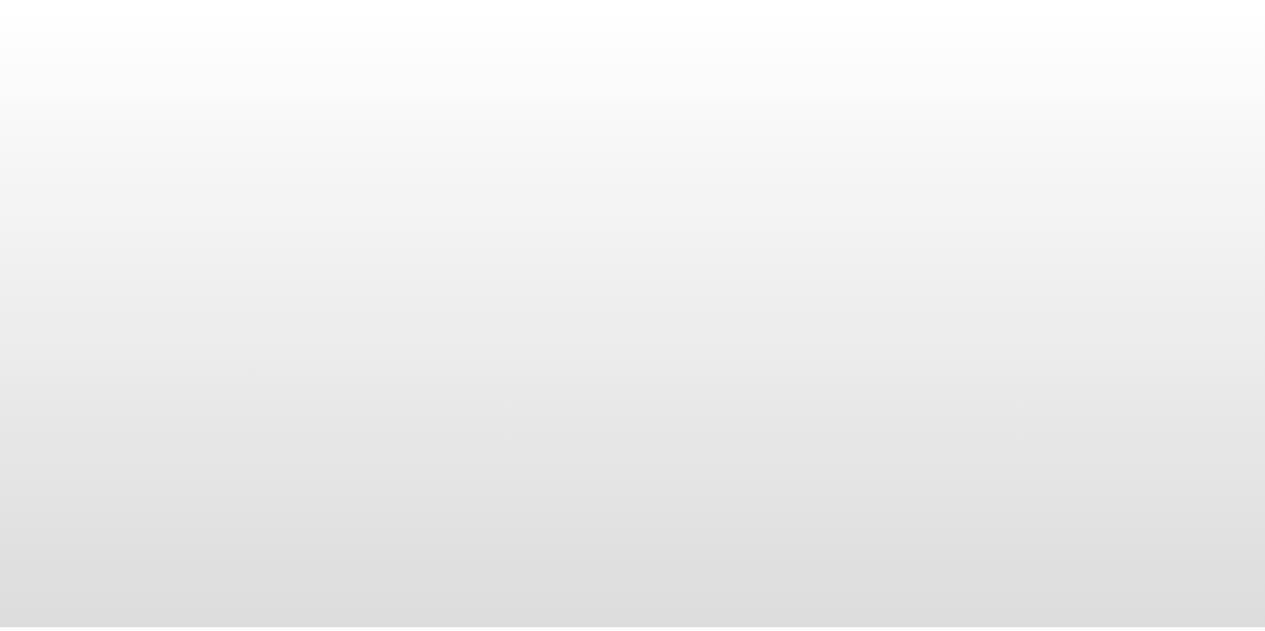 scroll, scrollTop: 0, scrollLeft: 0, axis: both 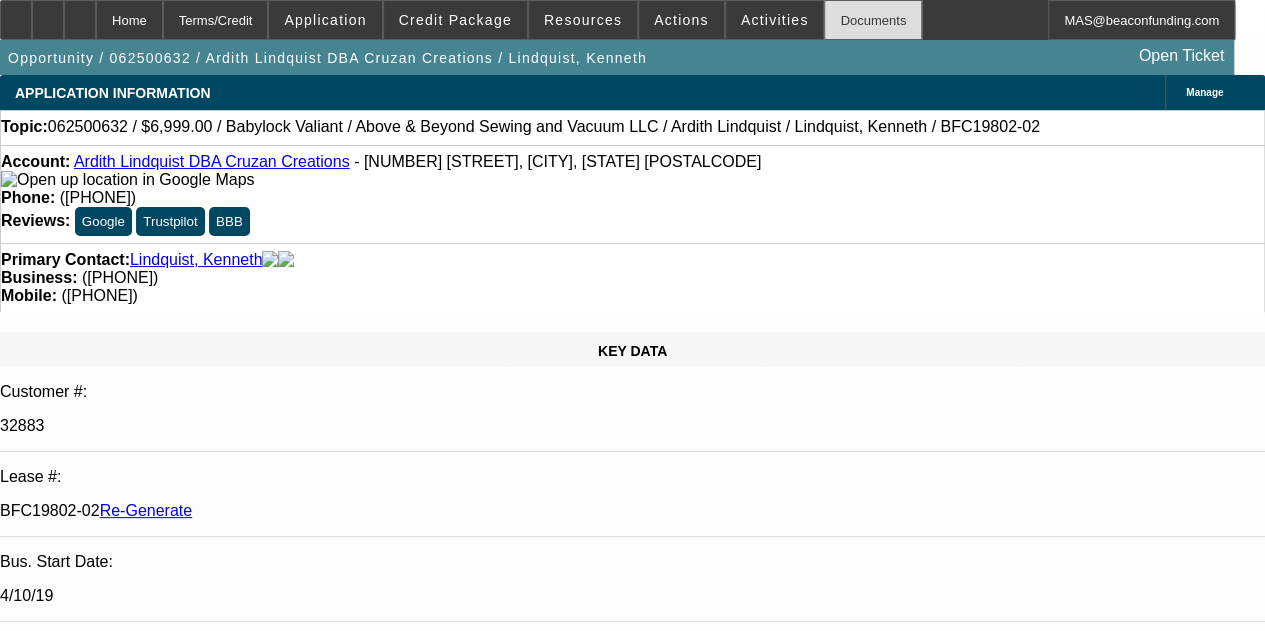 click on "Documents" at bounding box center [873, 20] 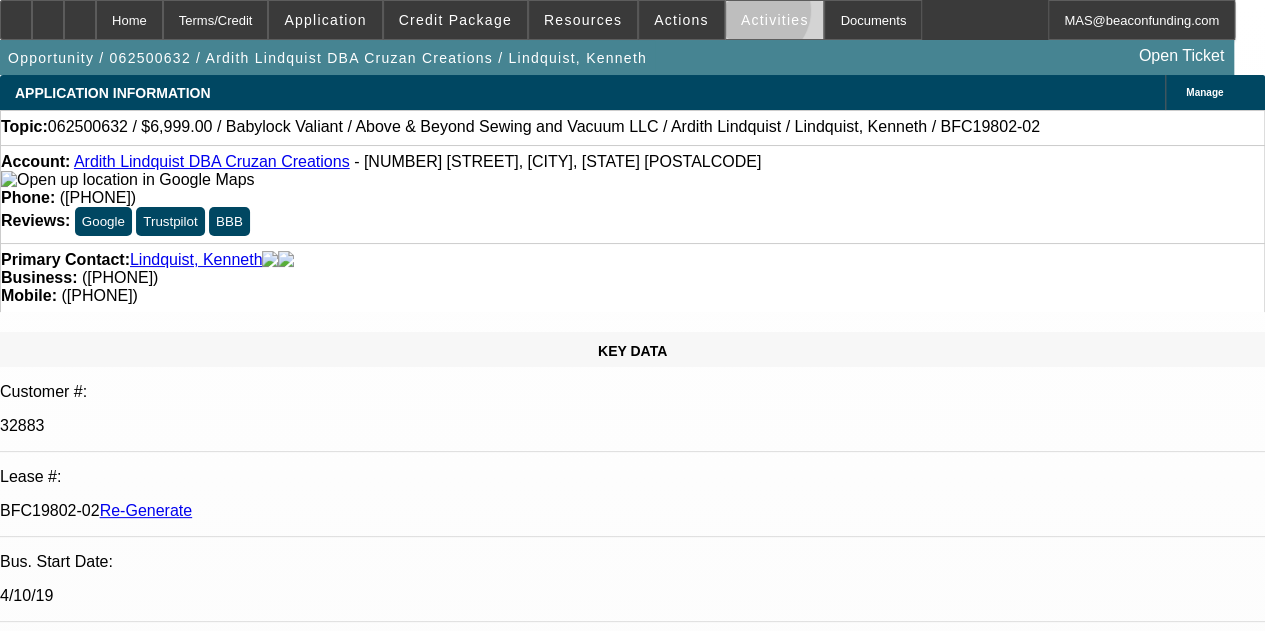 click on "Activities" at bounding box center [775, 20] 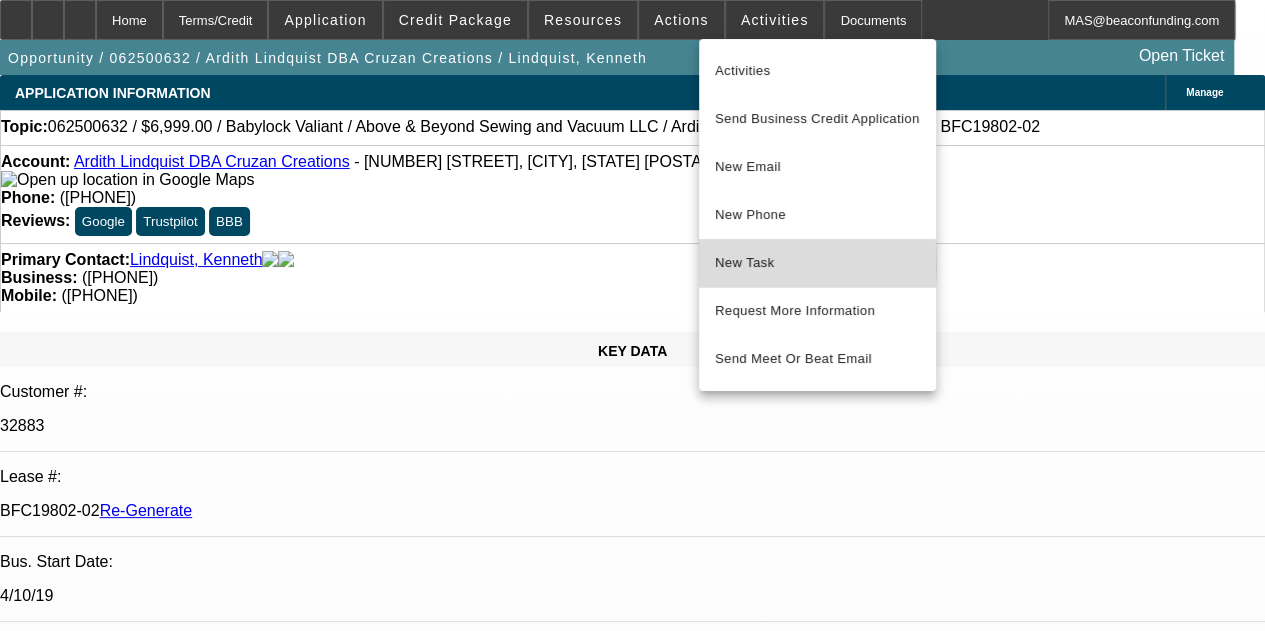 click on "New Task" at bounding box center (817, 263) 